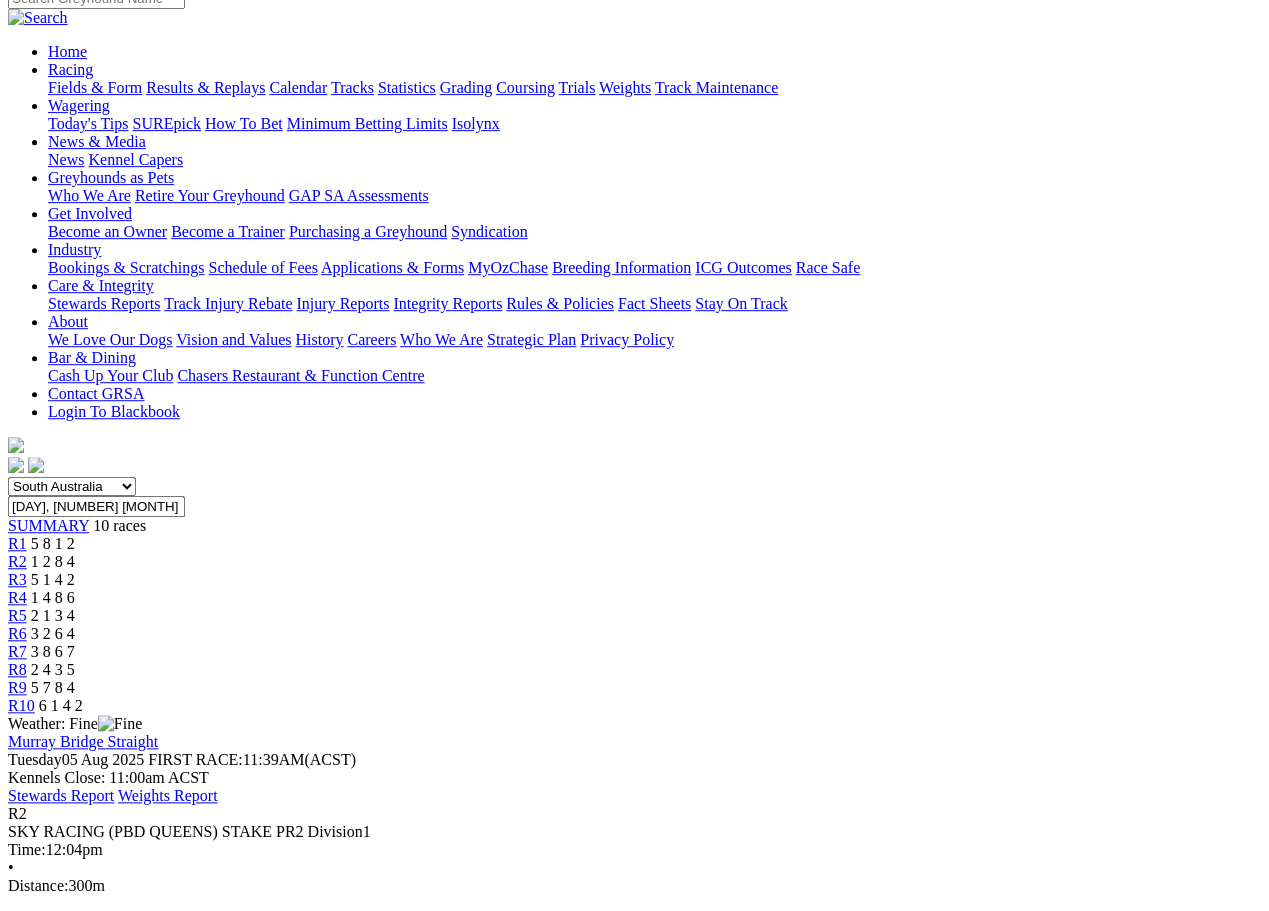 scroll, scrollTop: 162, scrollLeft: 0, axis: vertical 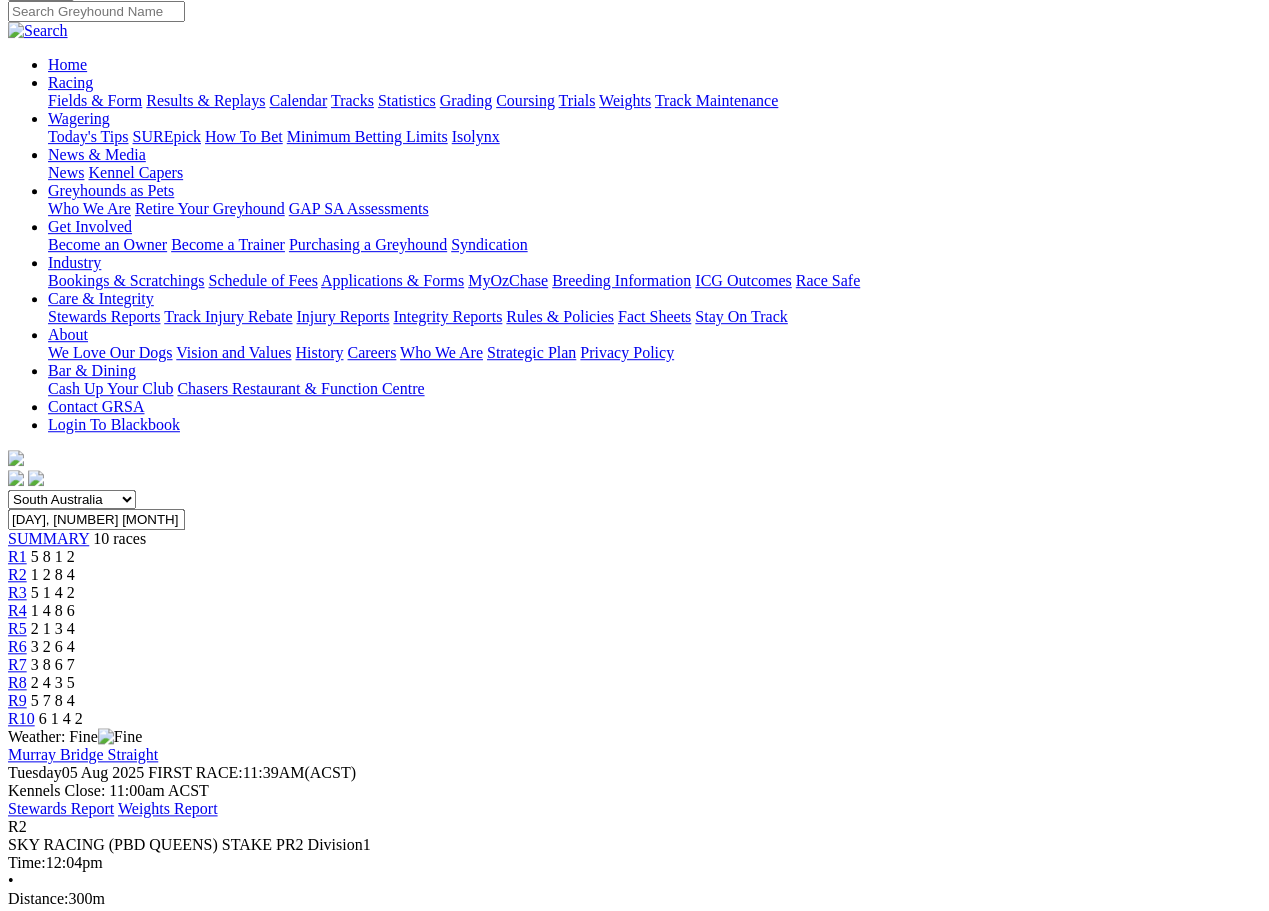 click at bounding box center (146, 1640) 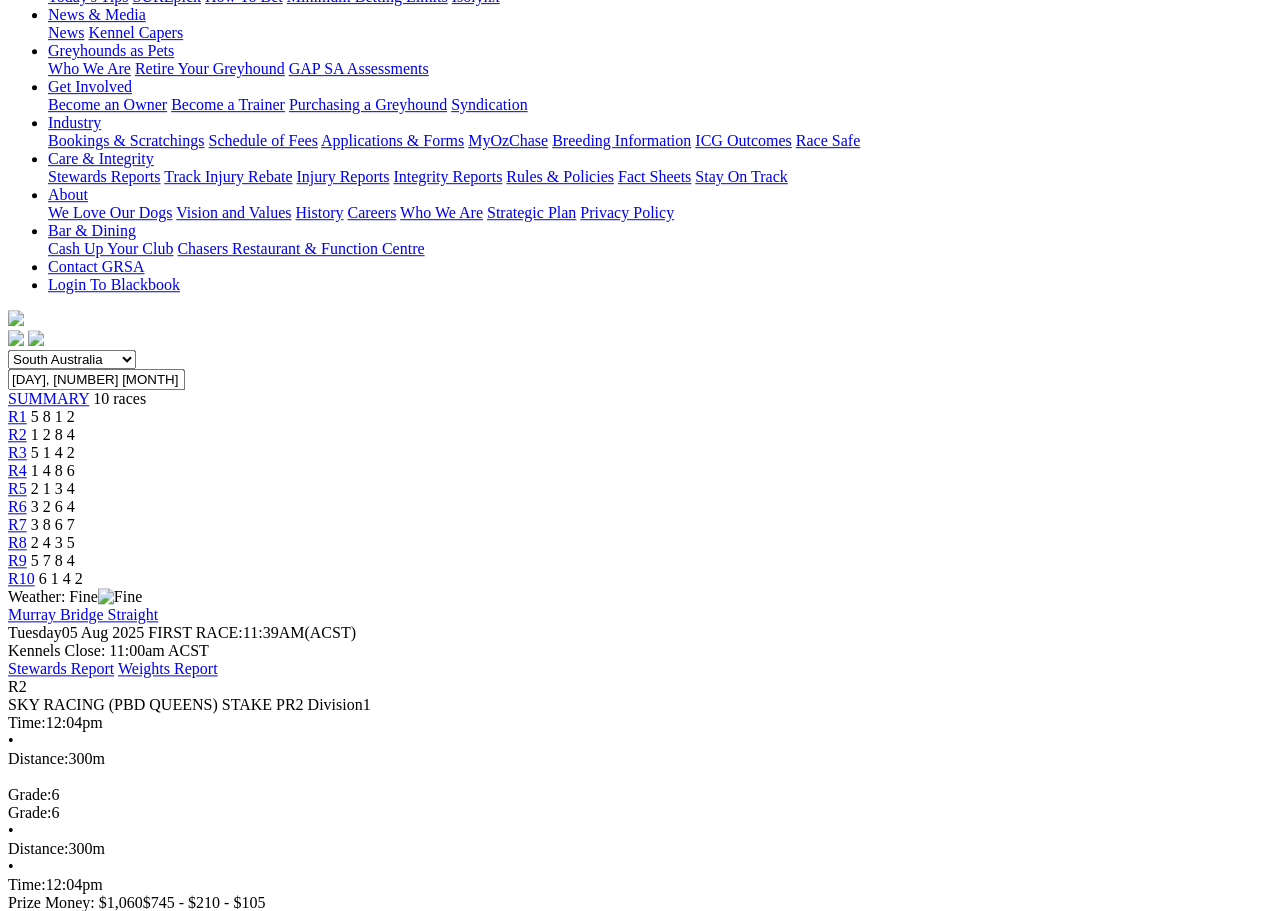 scroll, scrollTop: 0, scrollLeft: 0, axis: both 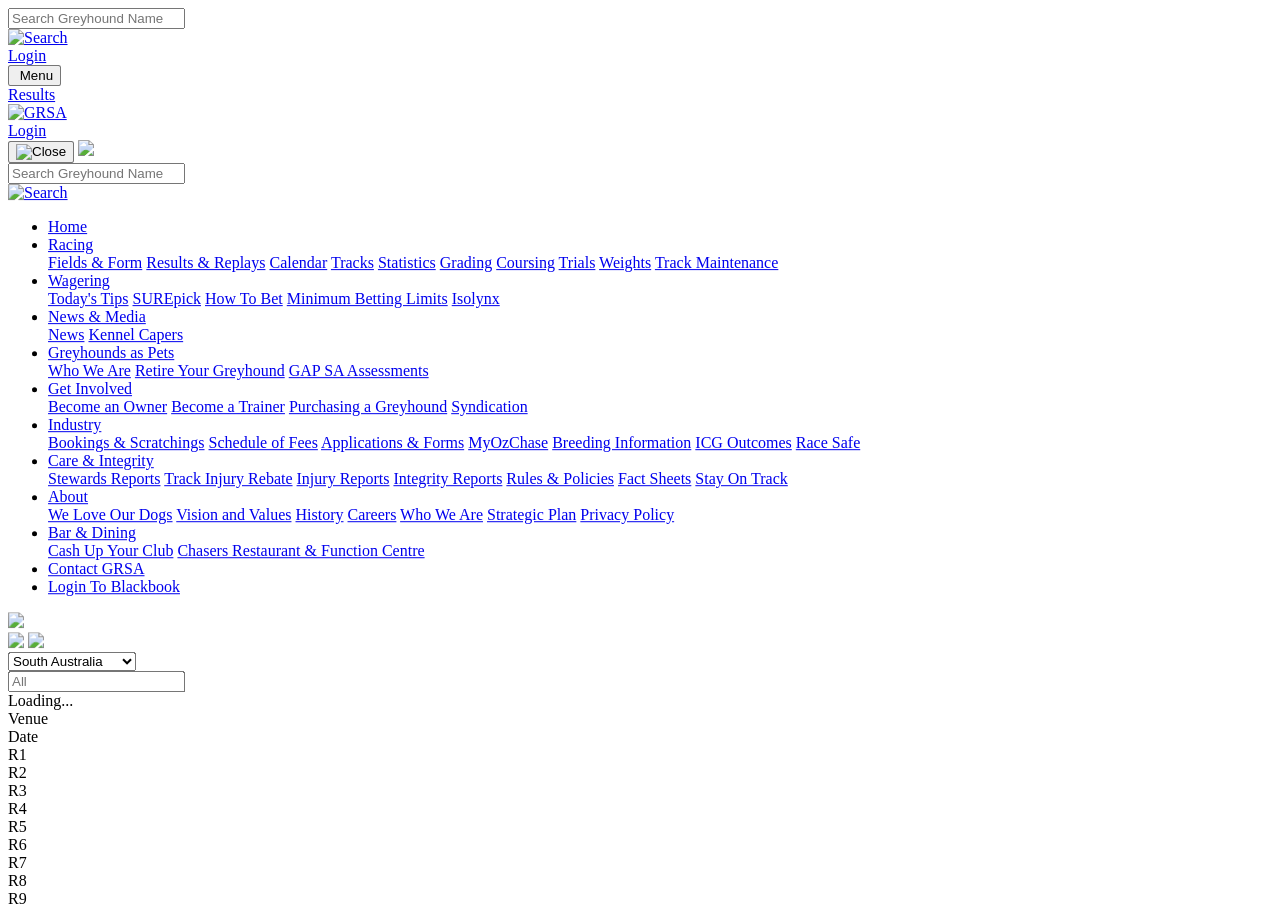click on "Results & Replays" at bounding box center [205, 262] 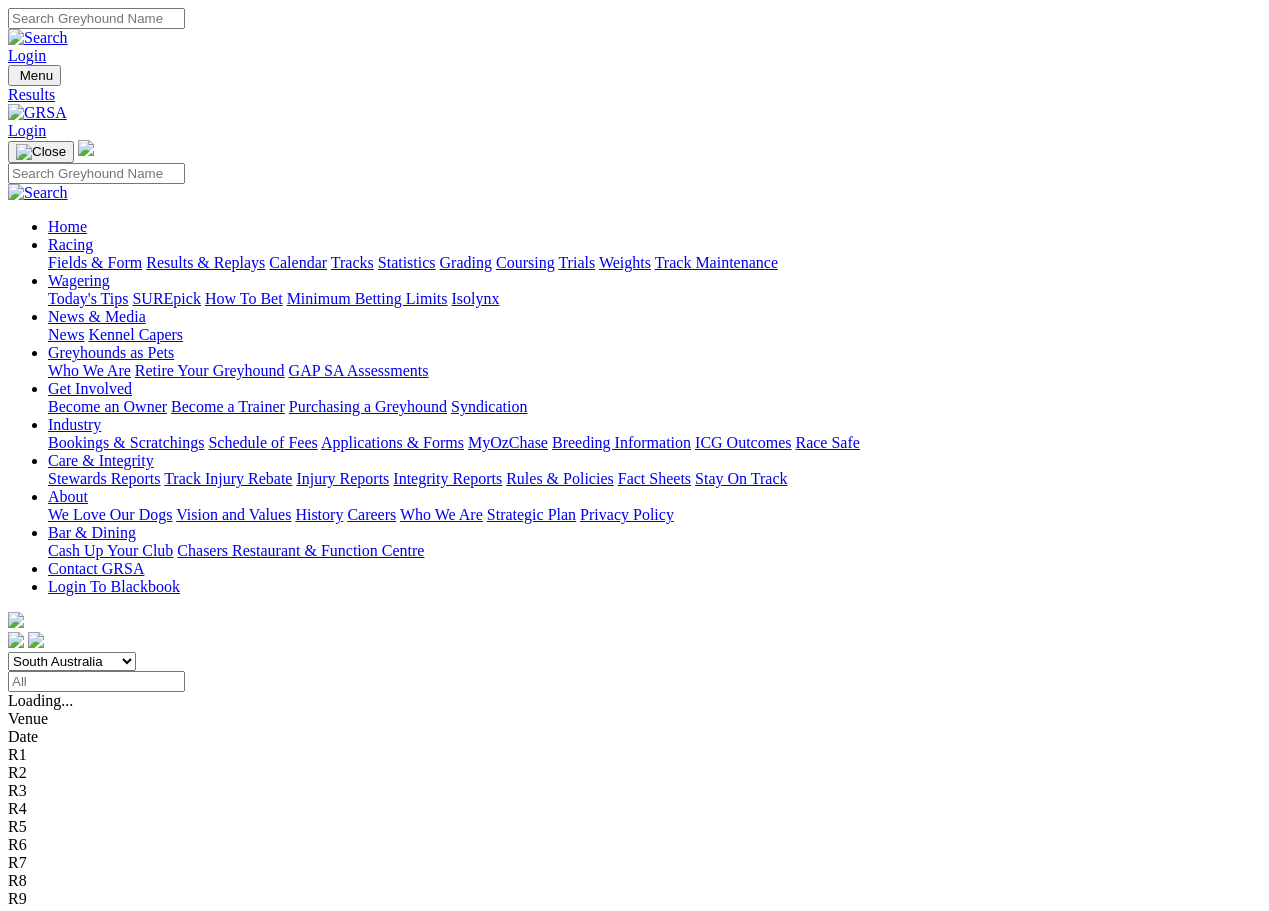 scroll, scrollTop: 0, scrollLeft: 0, axis: both 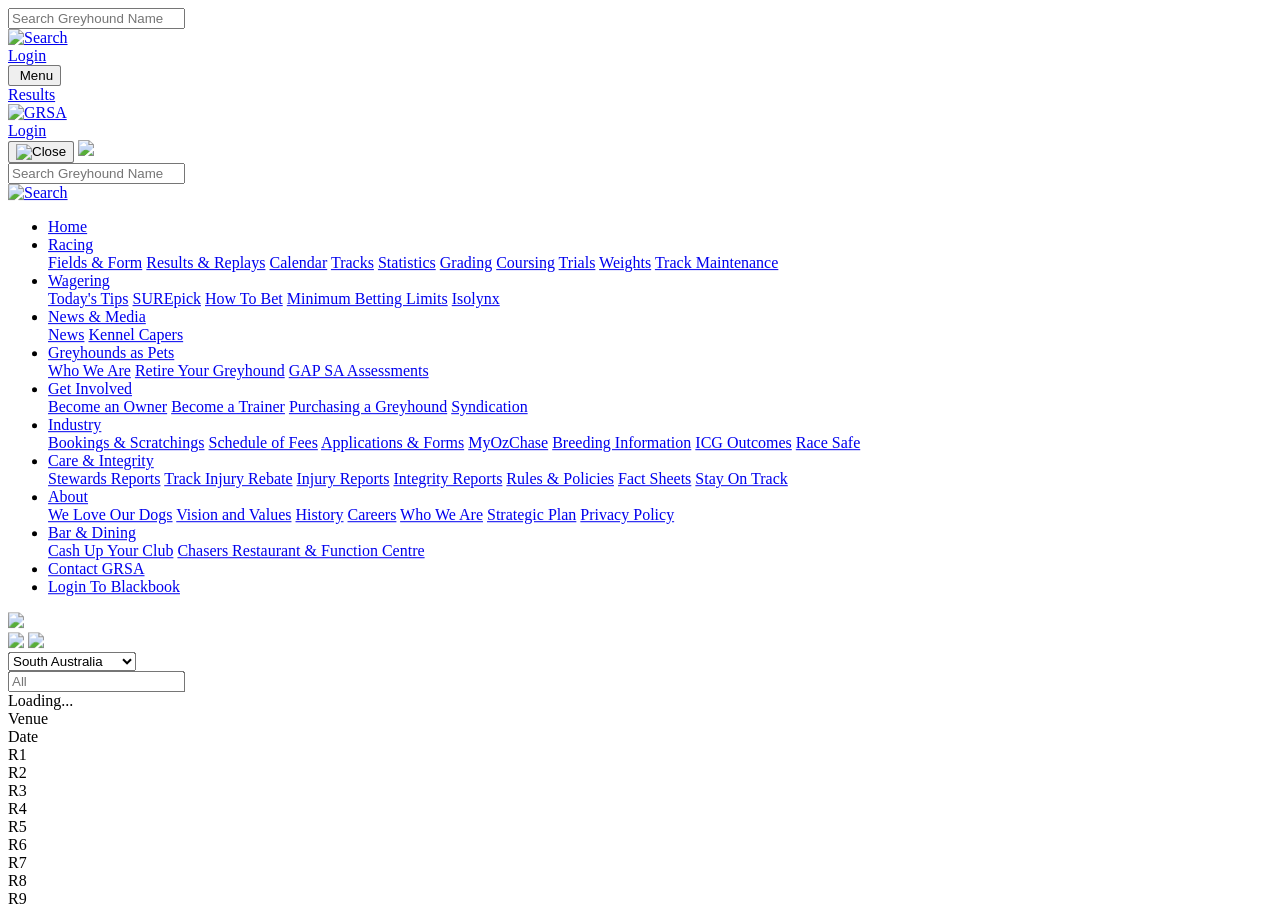 click on "5 1 4 2" at bounding box center [30, 1116] 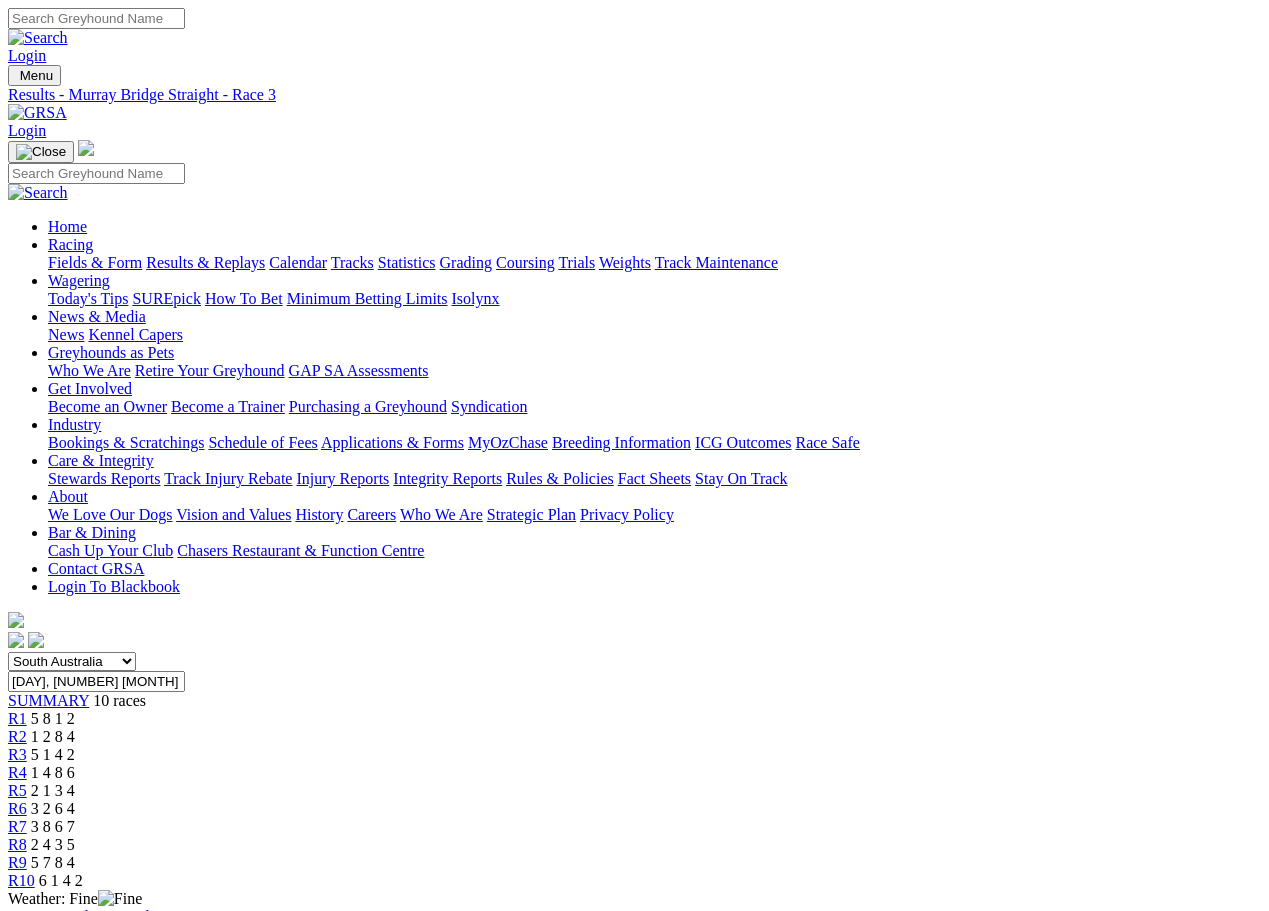 scroll, scrollTop: 0, scrollLeft: 0, axis: both 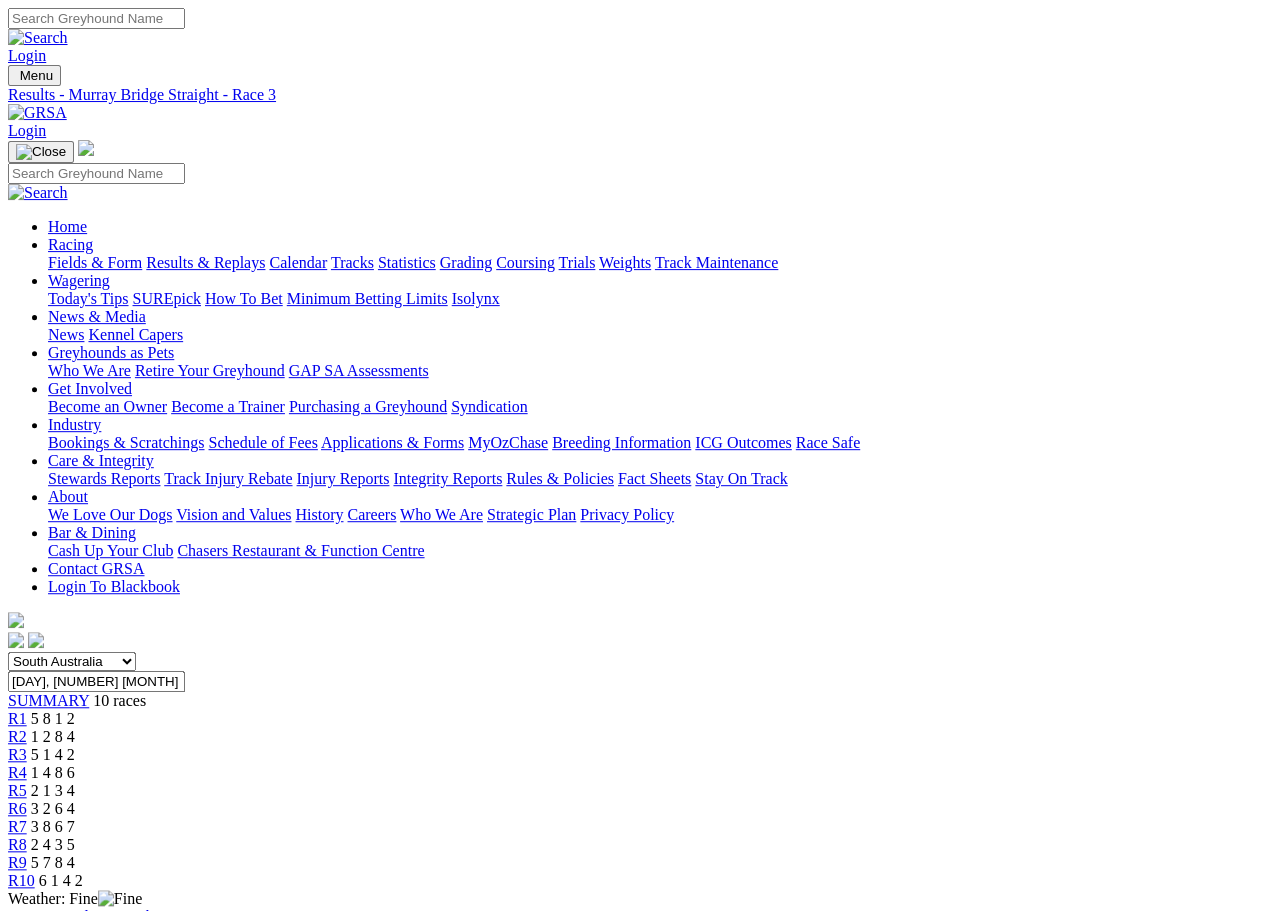 click on "1 2 8 4" at bounding box center [53, 736] 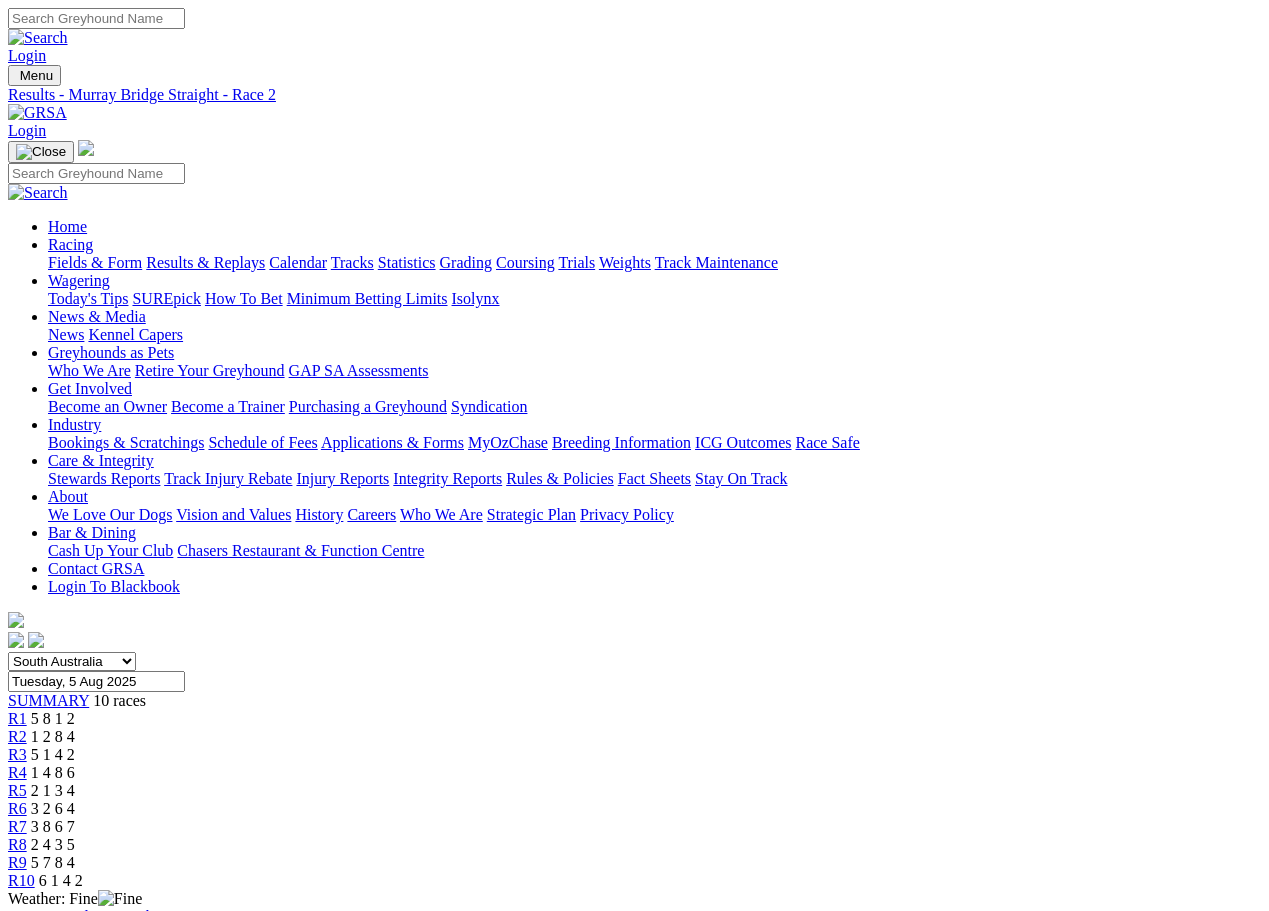 scroll, scrollTop: 66, scrollLeft: 0, axis: vertical 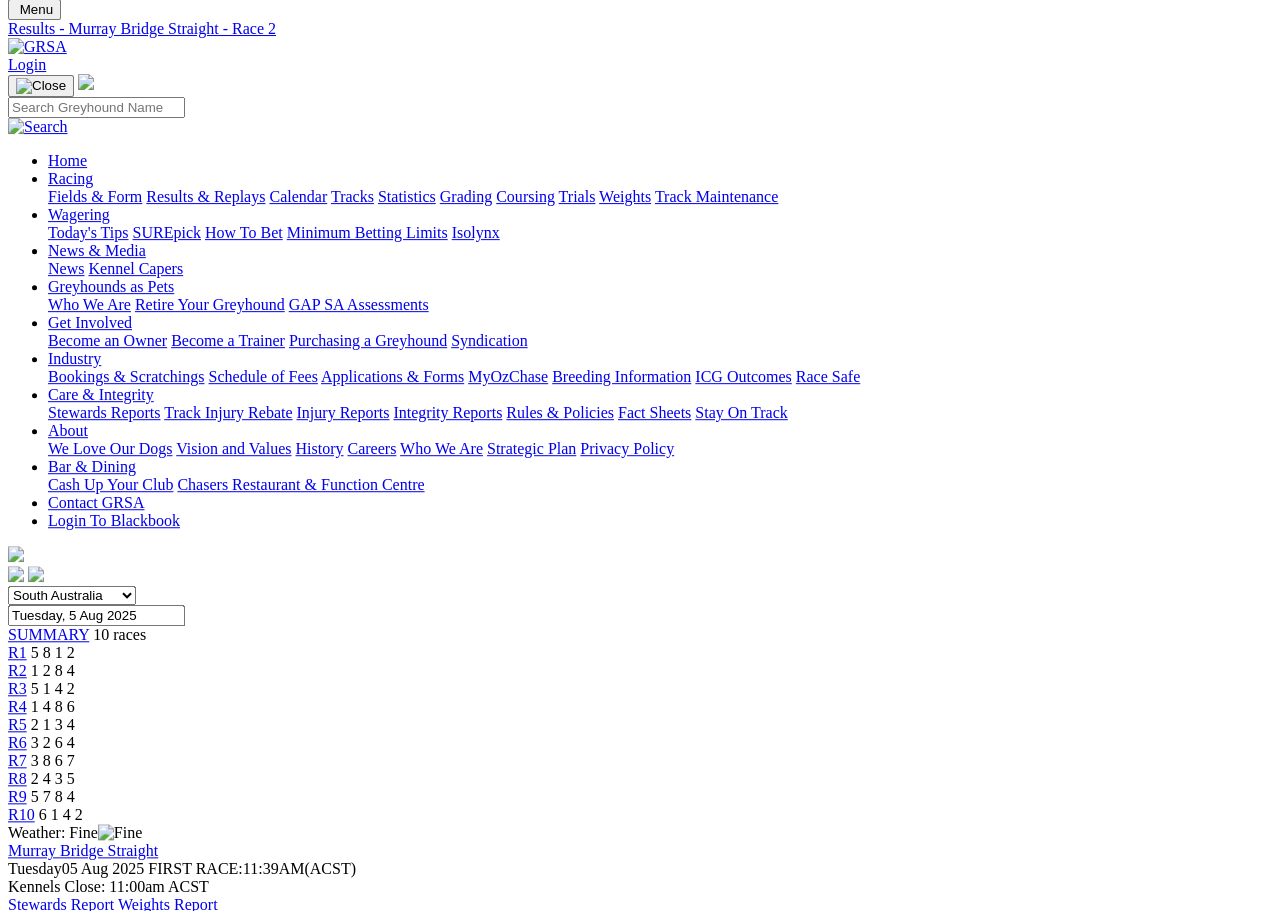 click on "Results & Replays" at bounding box center [205, 196] 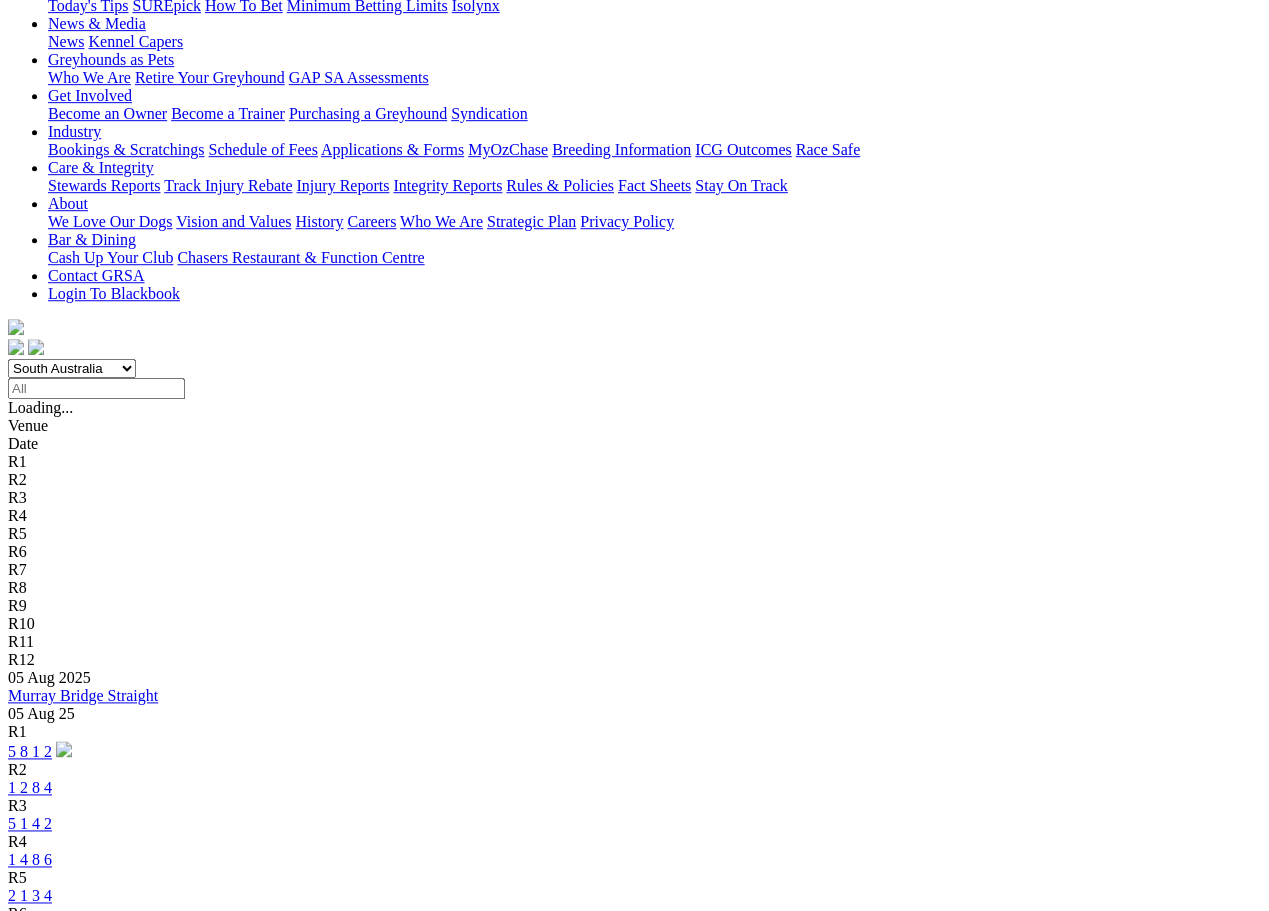 scroll, scrollTop: 297, scrollLeft: 0, axis: vertical 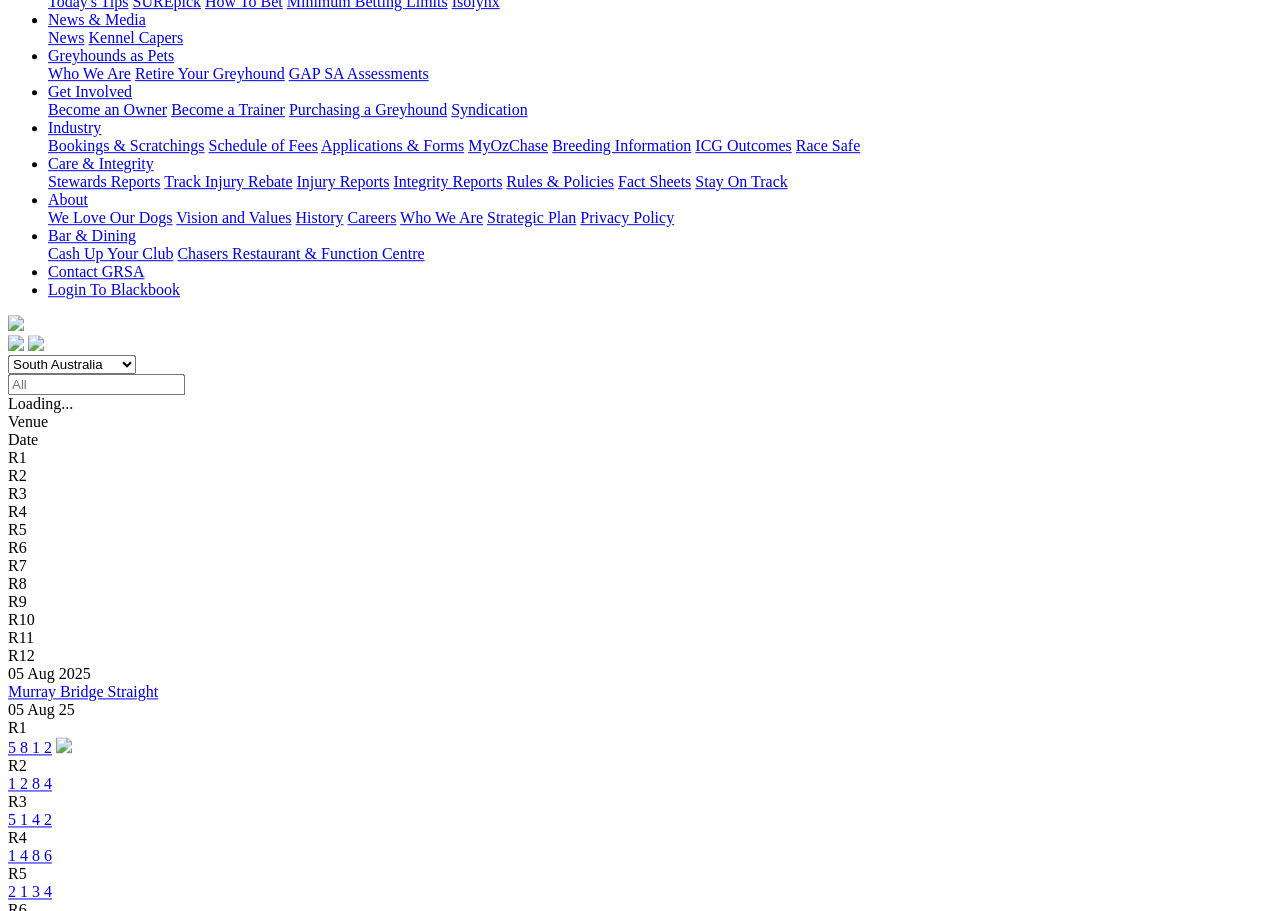 click on "4 2 5 8" at bounding box center (30, 1219) 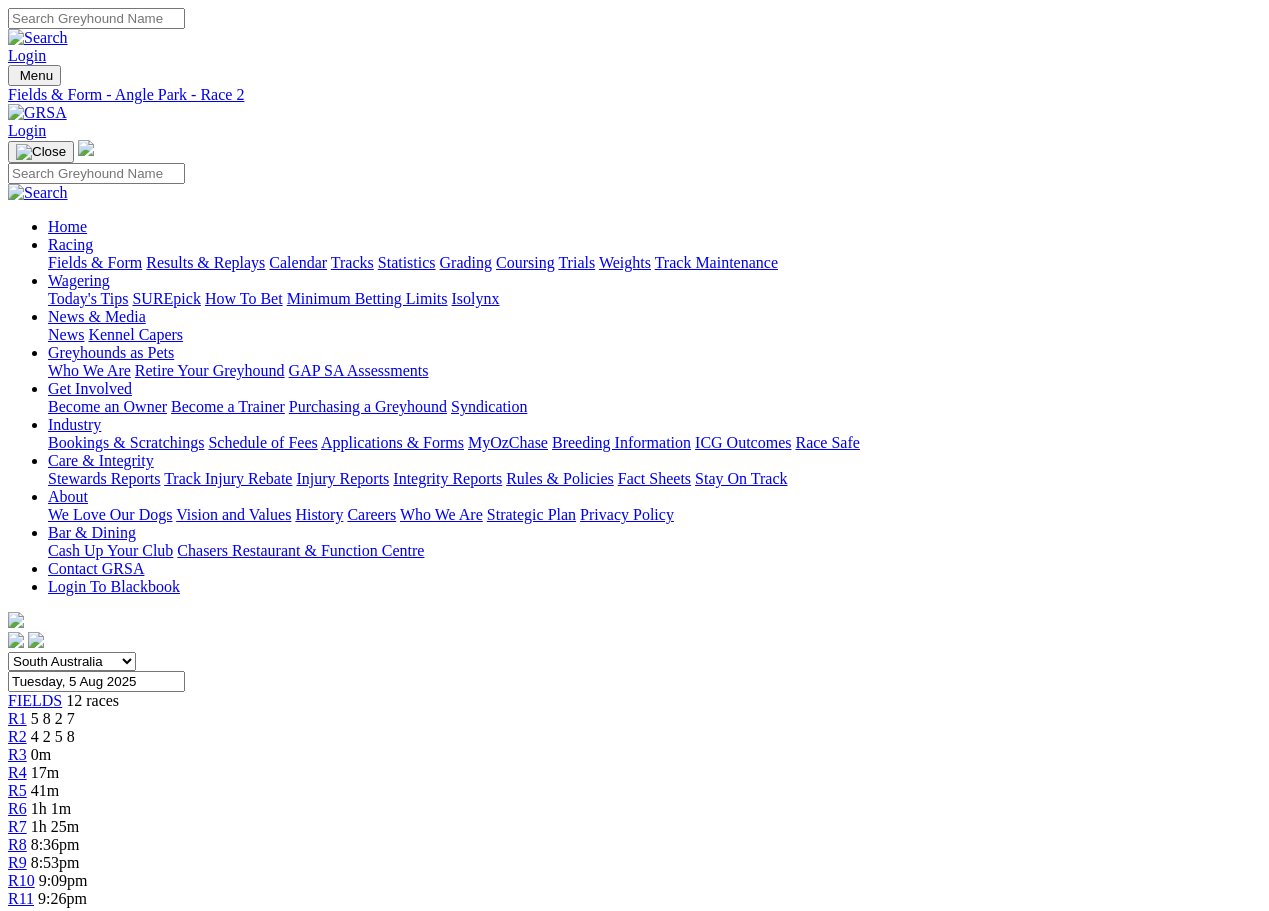 scroll, scrollTop: 0, scrollLeft: 0, axis: both 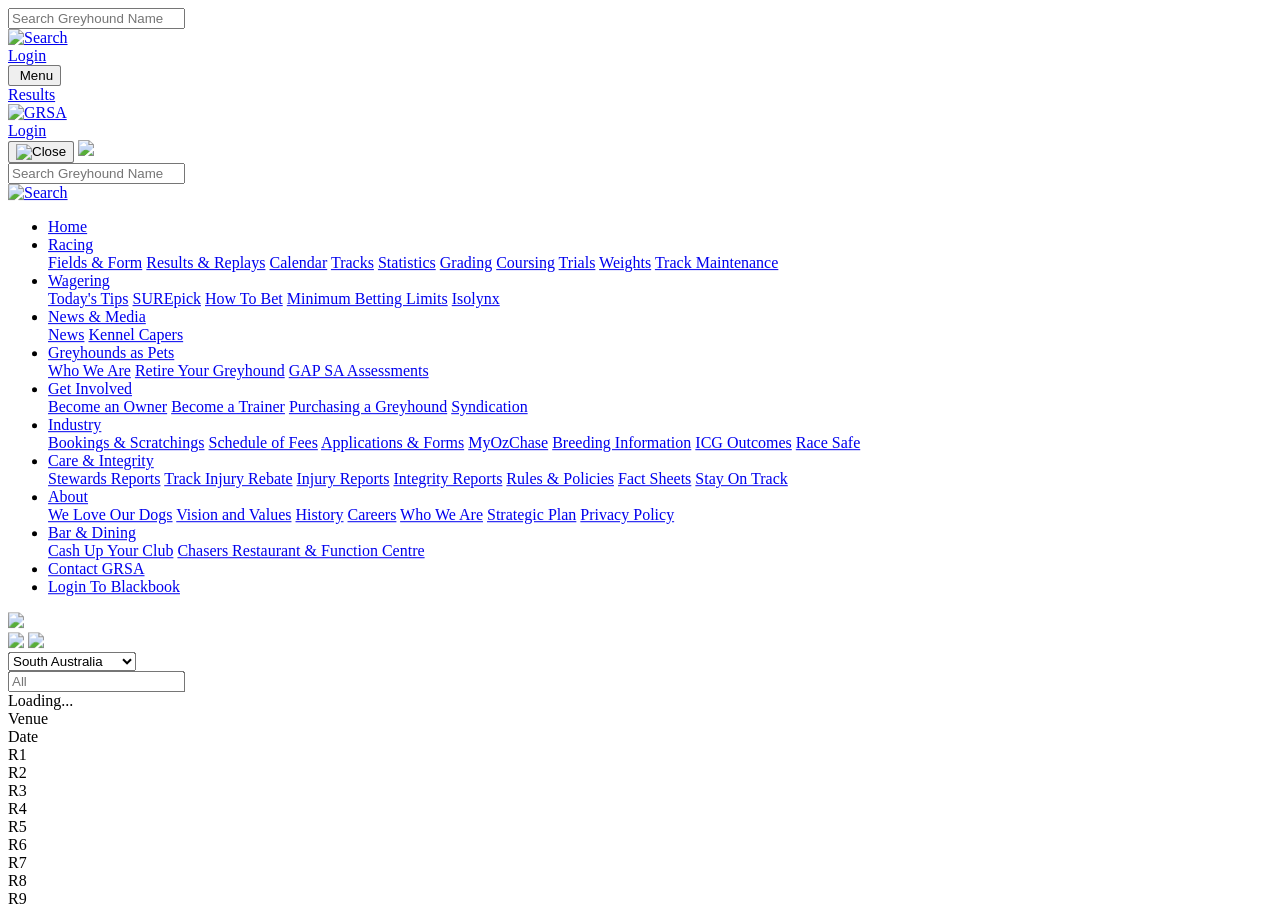 click on "5 8 2 7" at bounding box center [30, 1478] 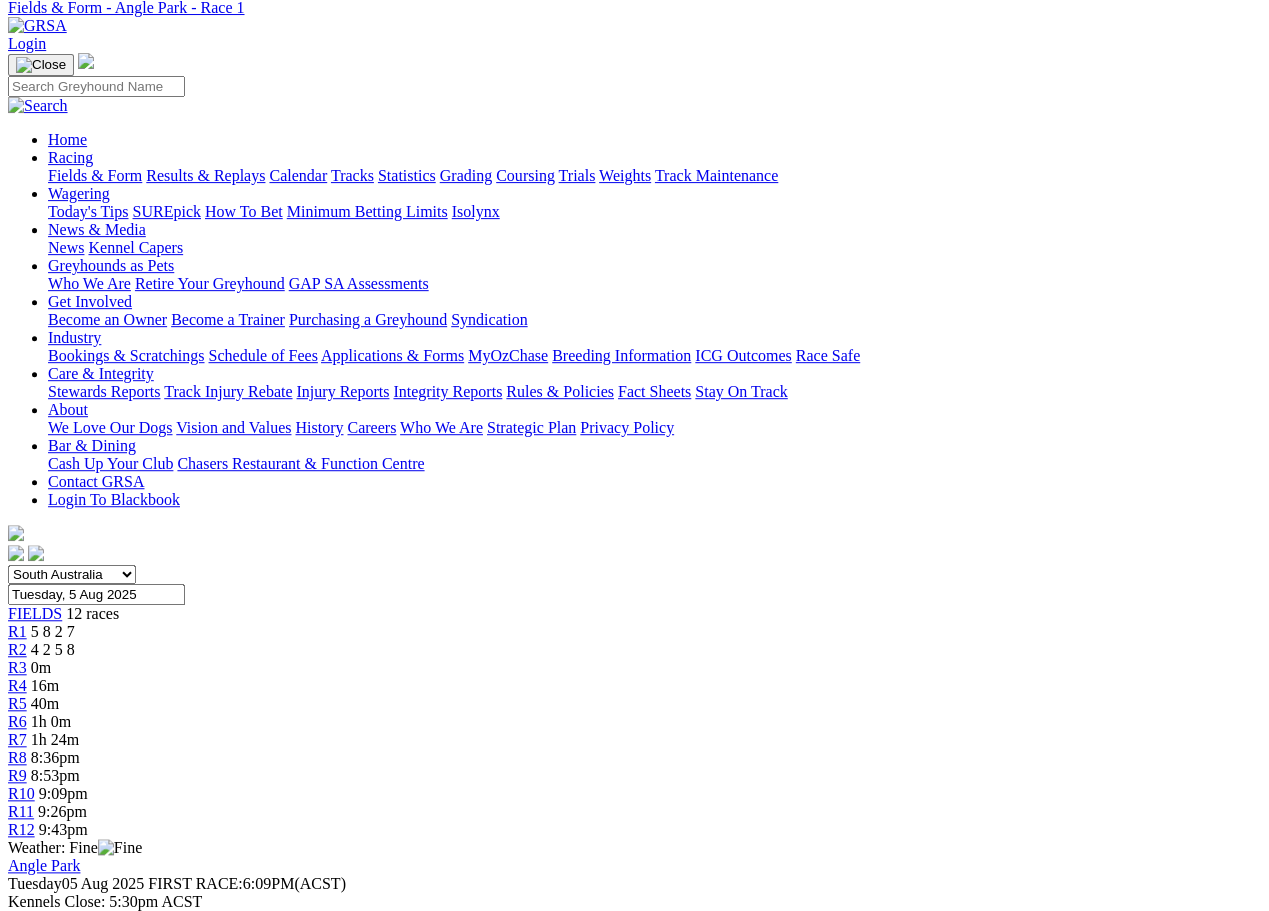 scroll, scrollTop: 116, scrollLeft: 0, axis: vertical 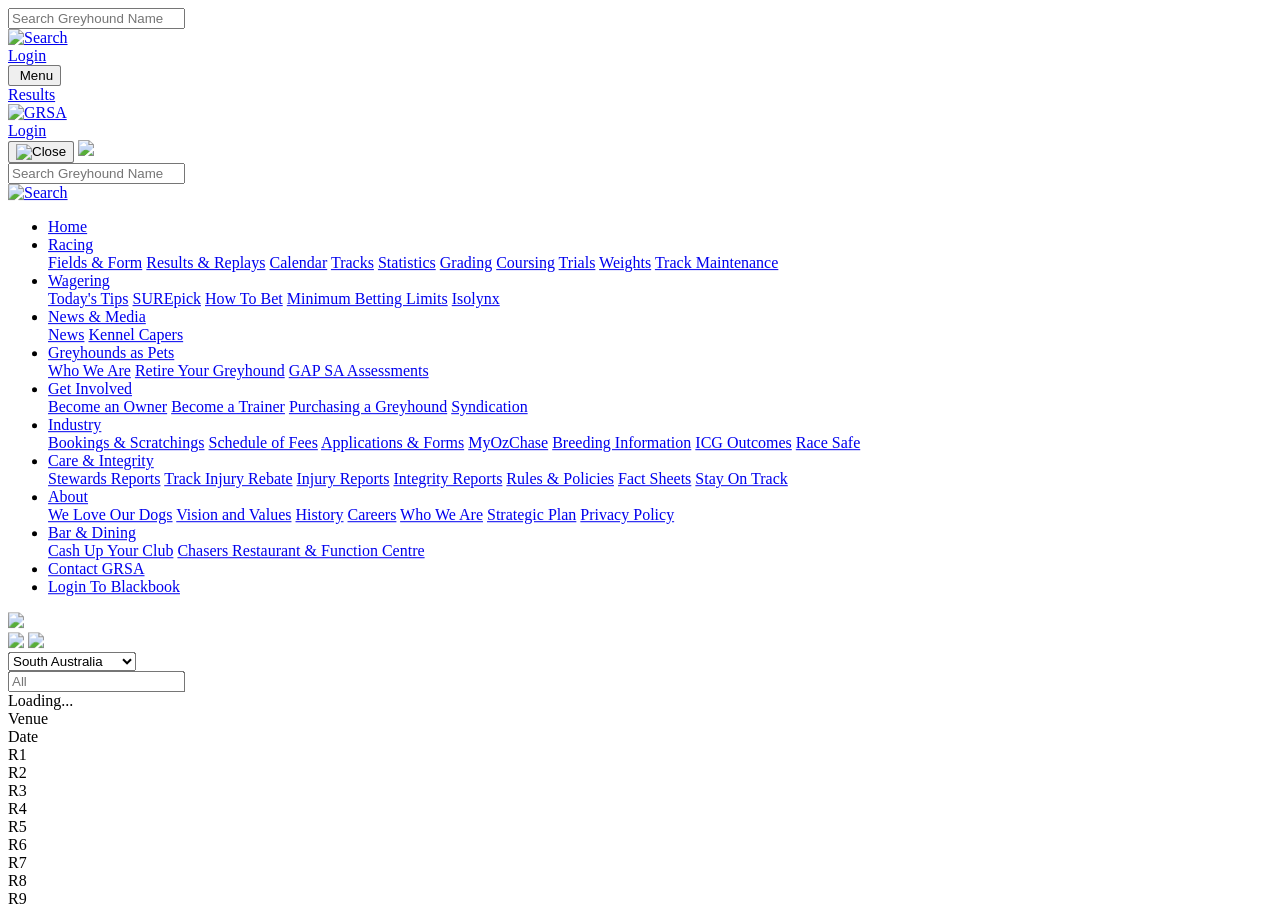 click on "1 2 8 4" at bounding box center (30, 1080) 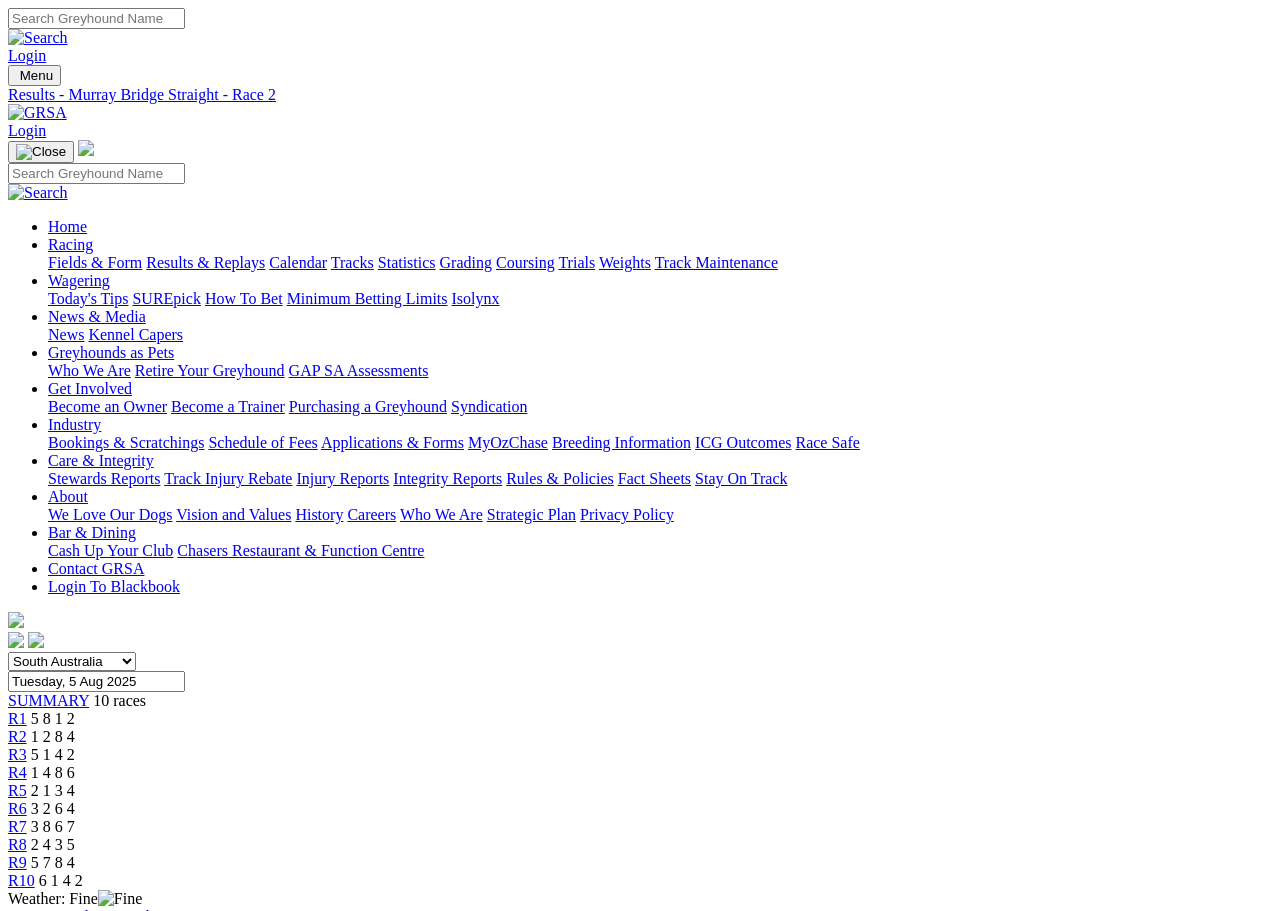 scroll, scrollTop: 0, scrollLeft: 0, axis: both 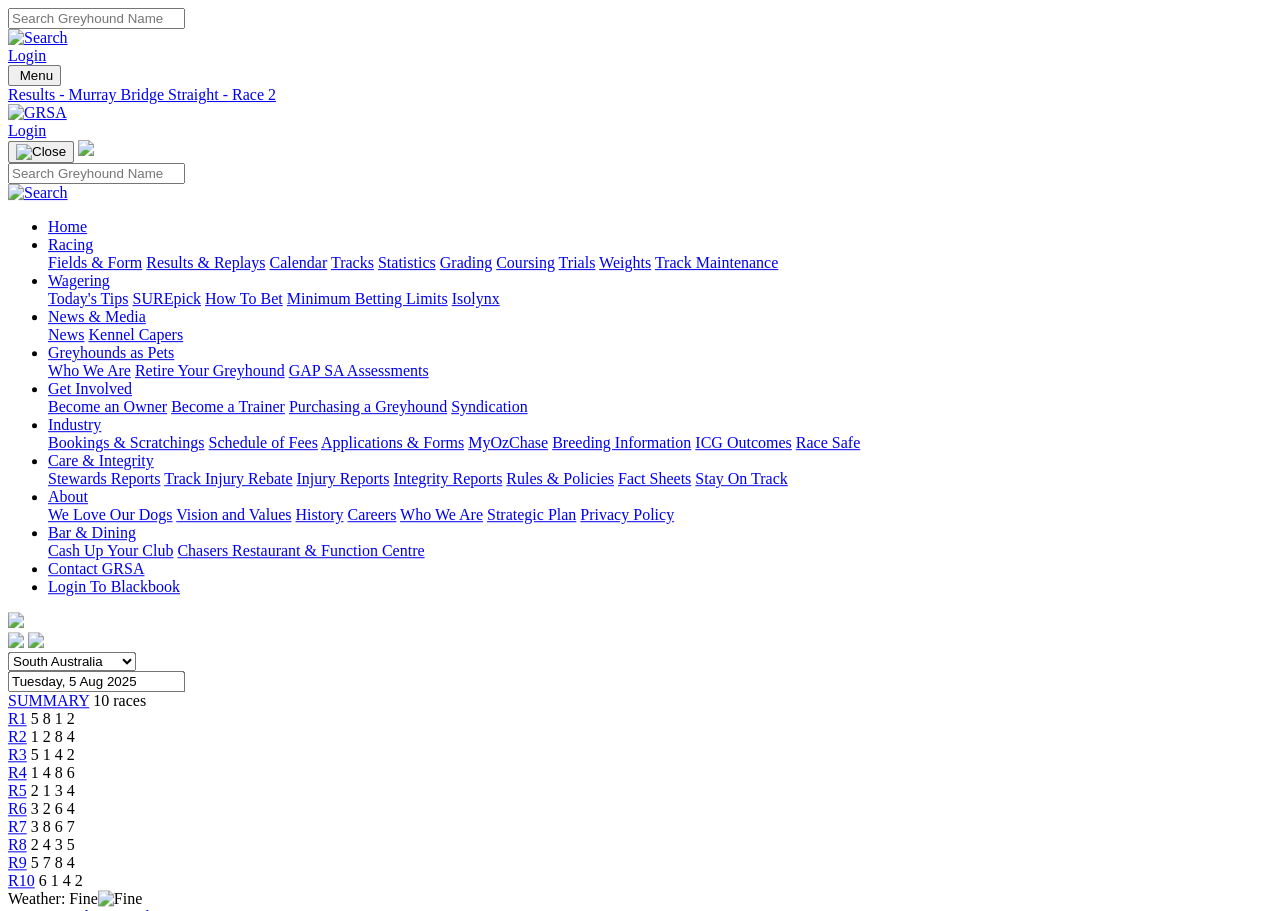 click on "Starlight Riot" at bounding box center [114, 1864] 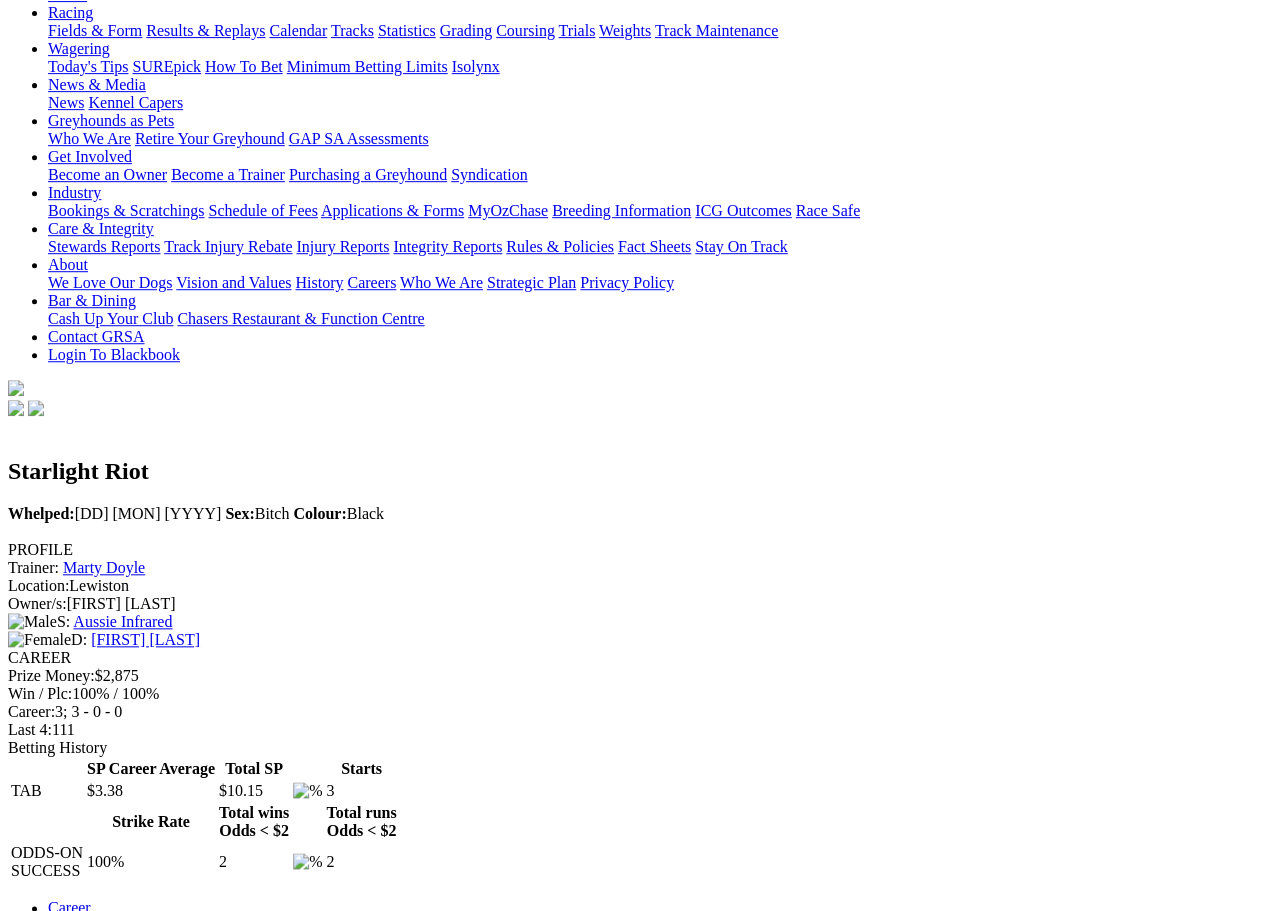 scroll, scrollTop: 182, scrollLeft: 0, axis: vertical 